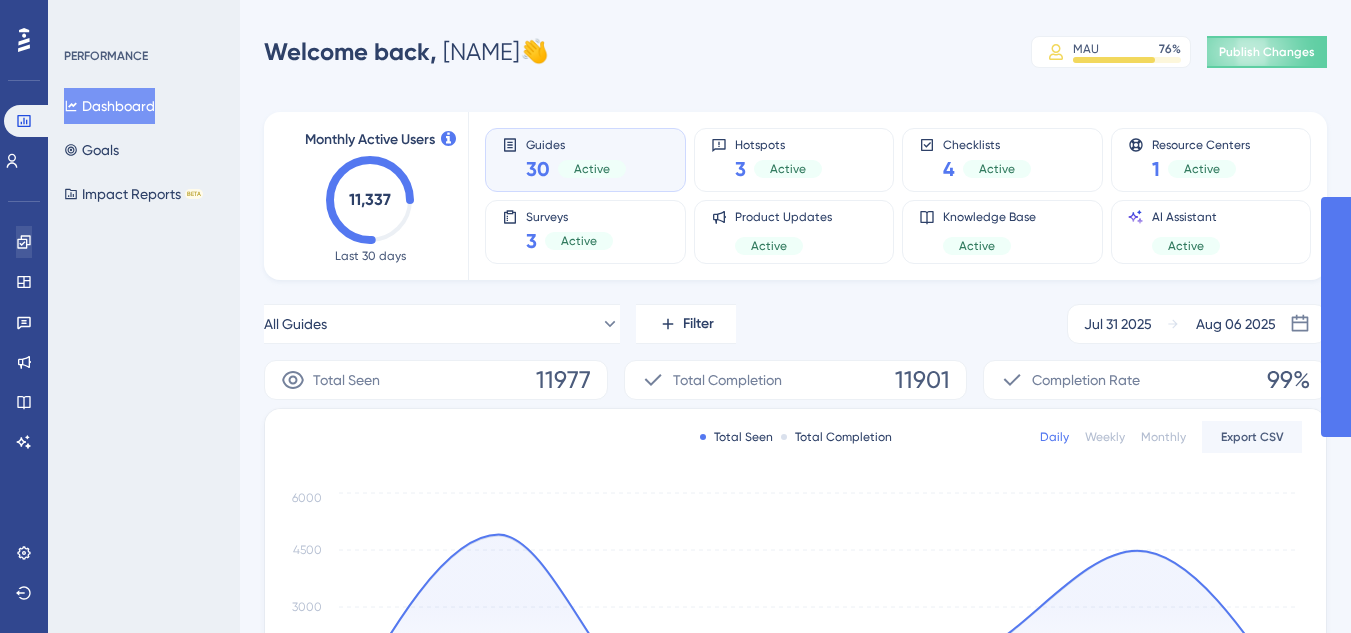 scroll, scrollTop: 0, scrollLeft: 0, axis: both 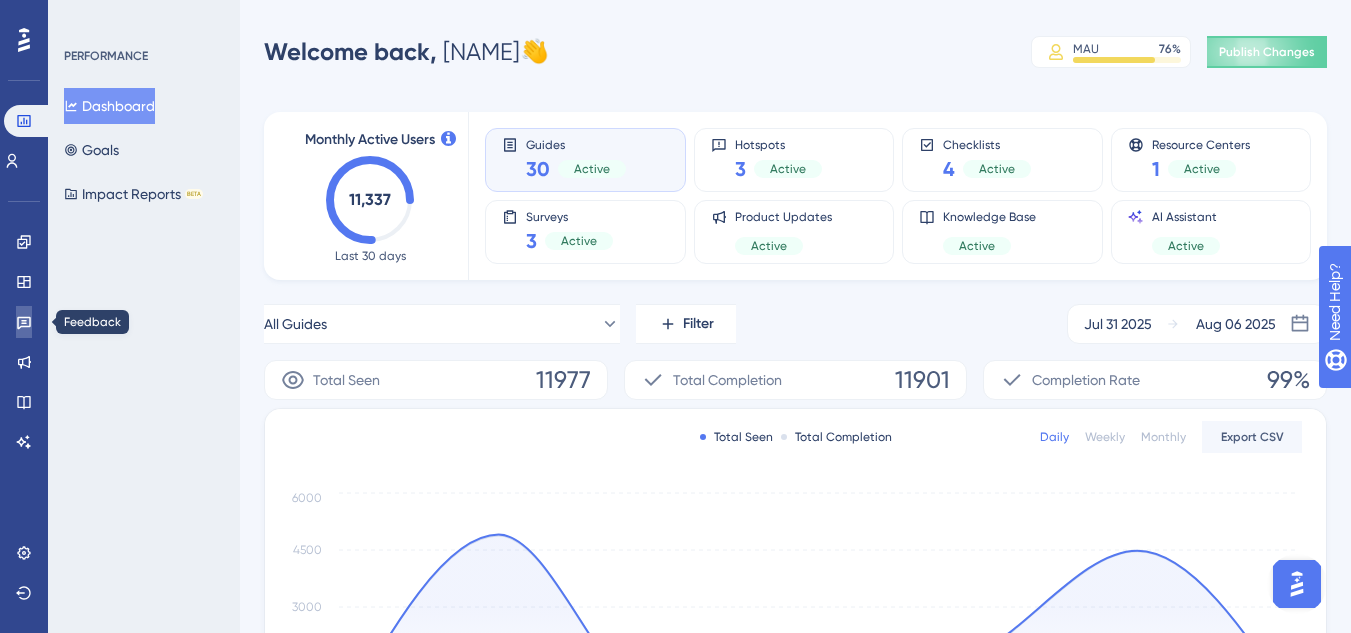 click 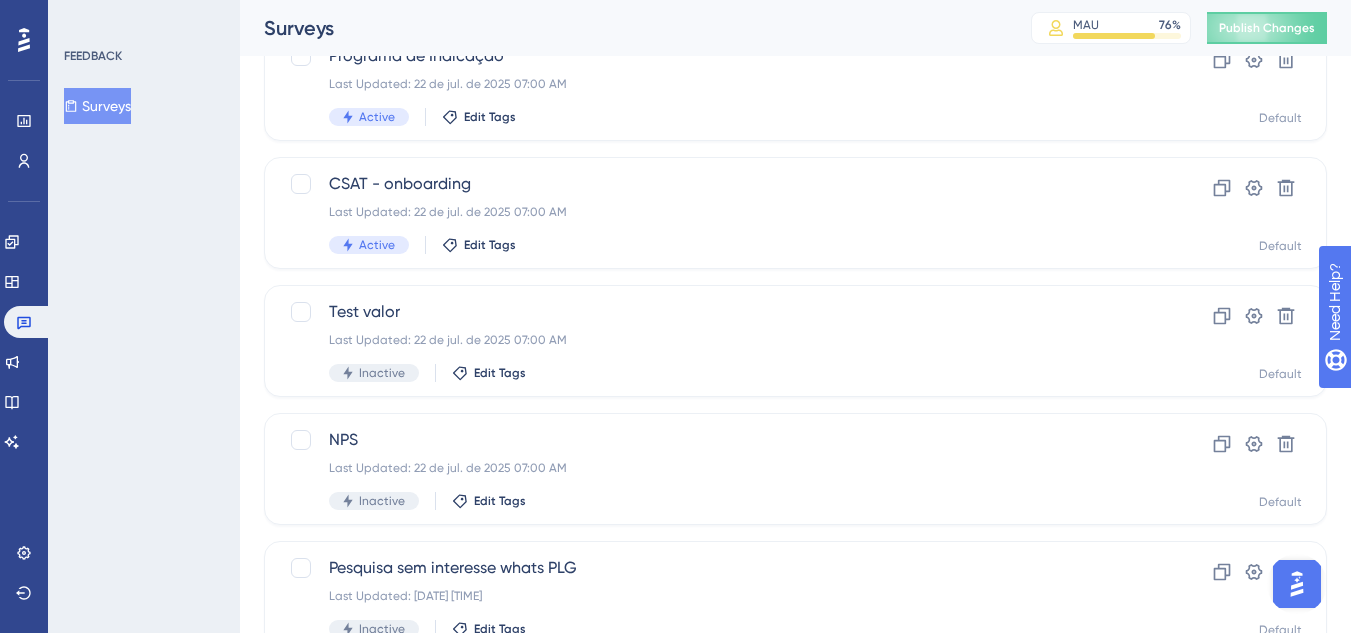 scroll, scrollTop: 400, scrollLeft: 0, axis: vertical 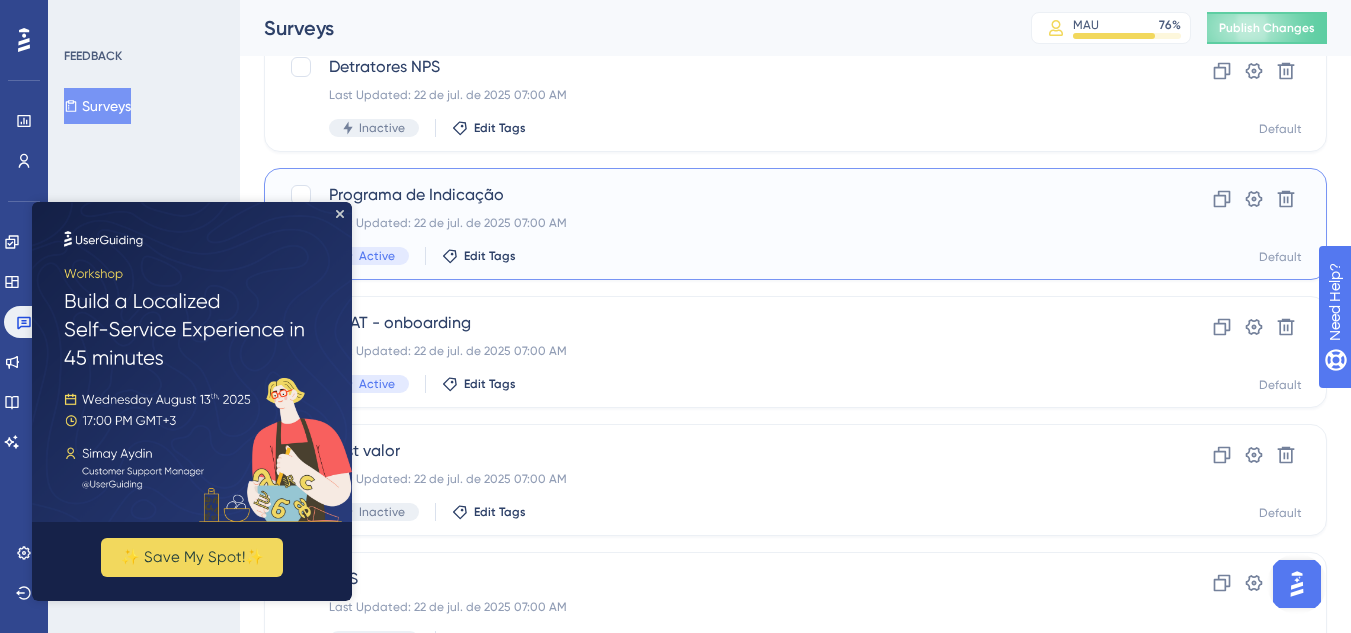 drag, startPoint x: 469, startPoint y: 213, endPoint x: 318, endPoint y: 48, distance: 223.66493 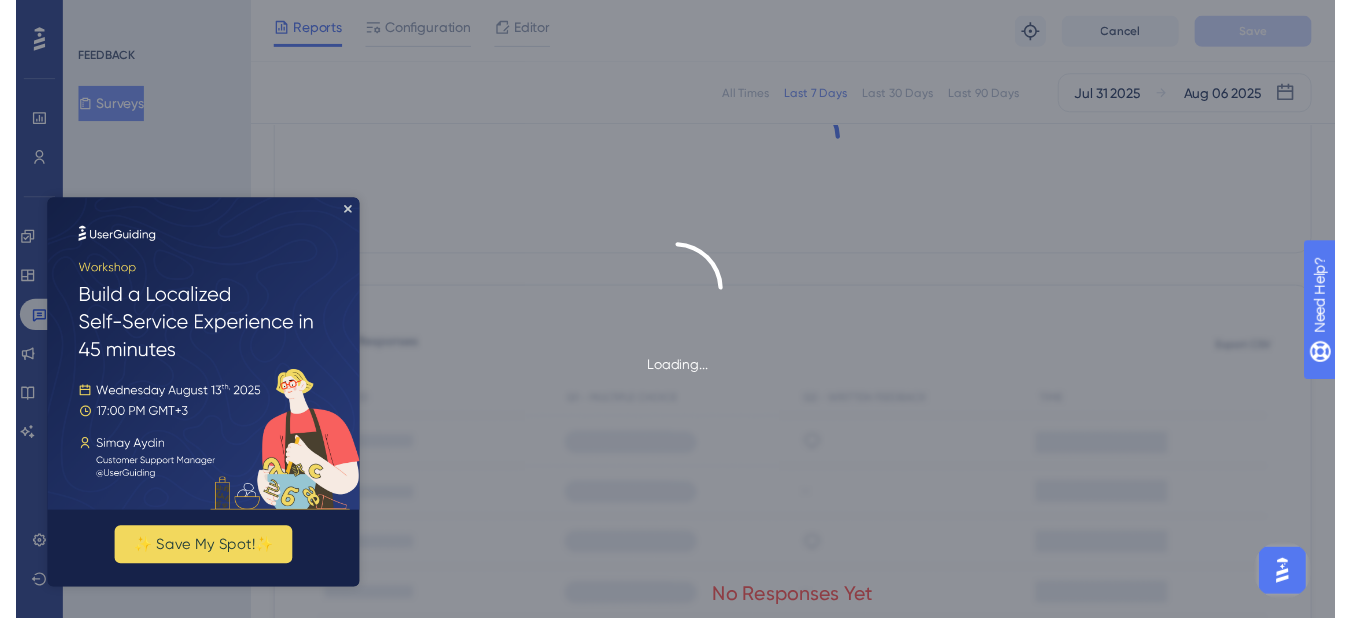 scroll, scrollTop: 0, scrollLeft: 0, axis: both 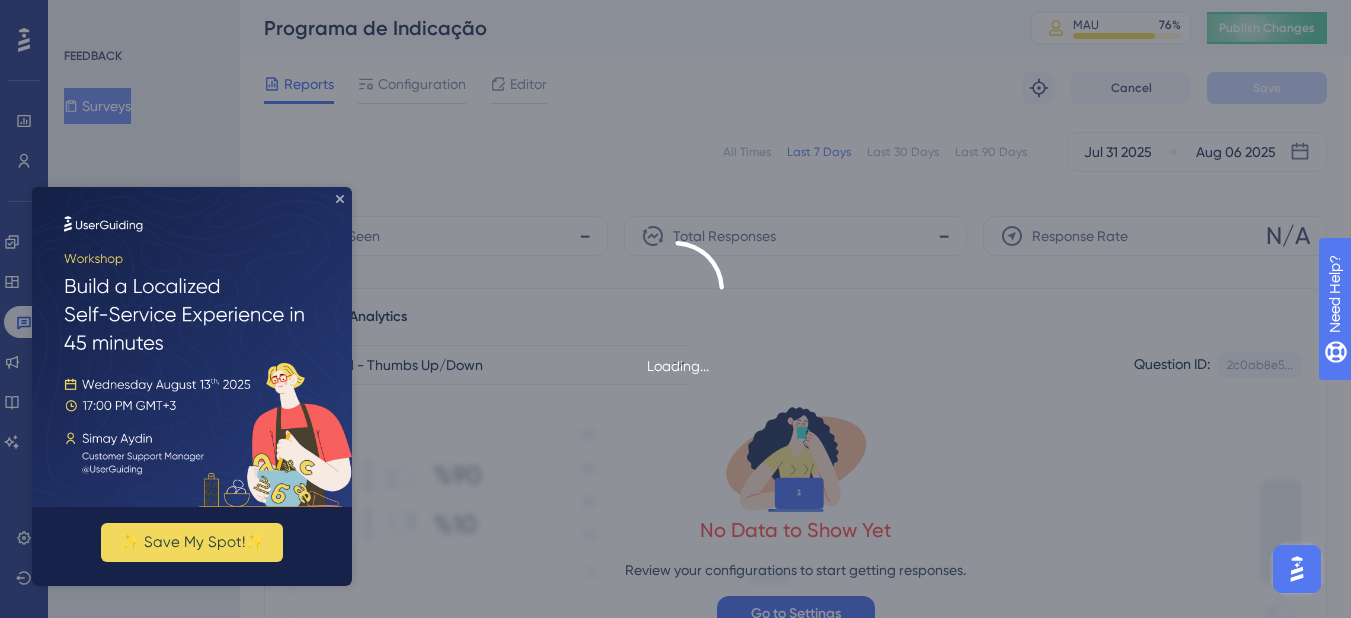 click 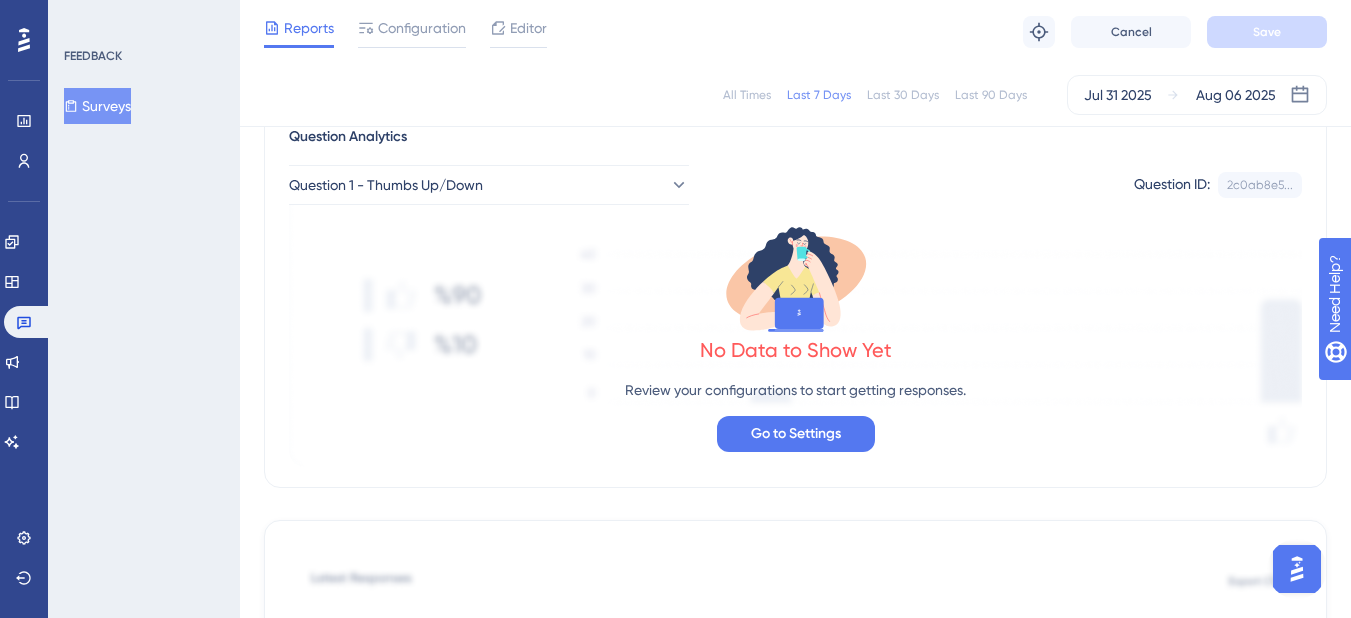 scroll, scrollTop: 0, scrollLeft: 0, axis: both 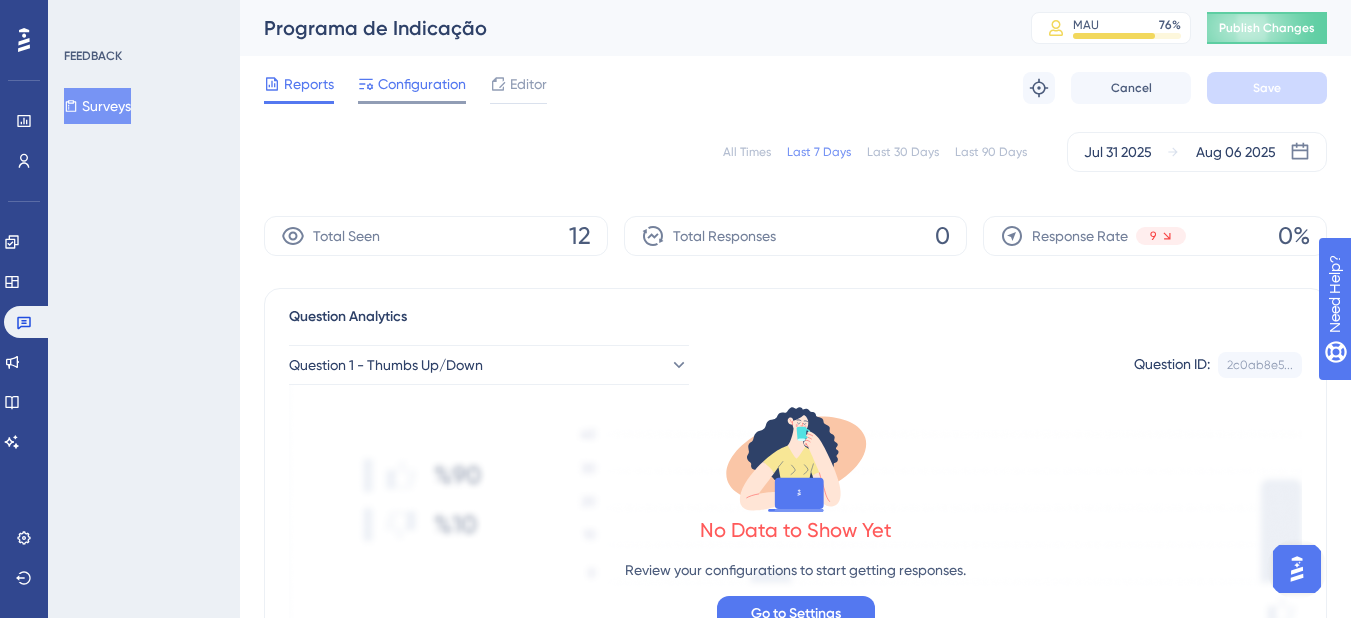 click on "Configuration" at bounding box center [422, 84] 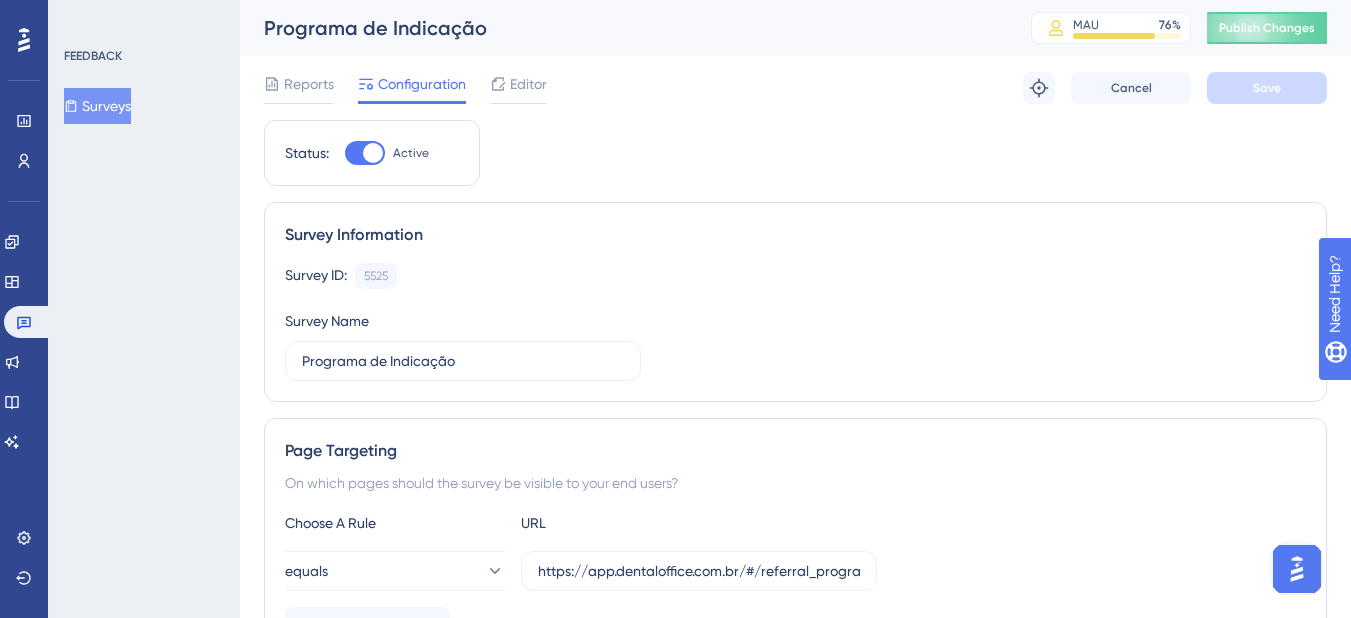 click at bounding box center (365, 153) 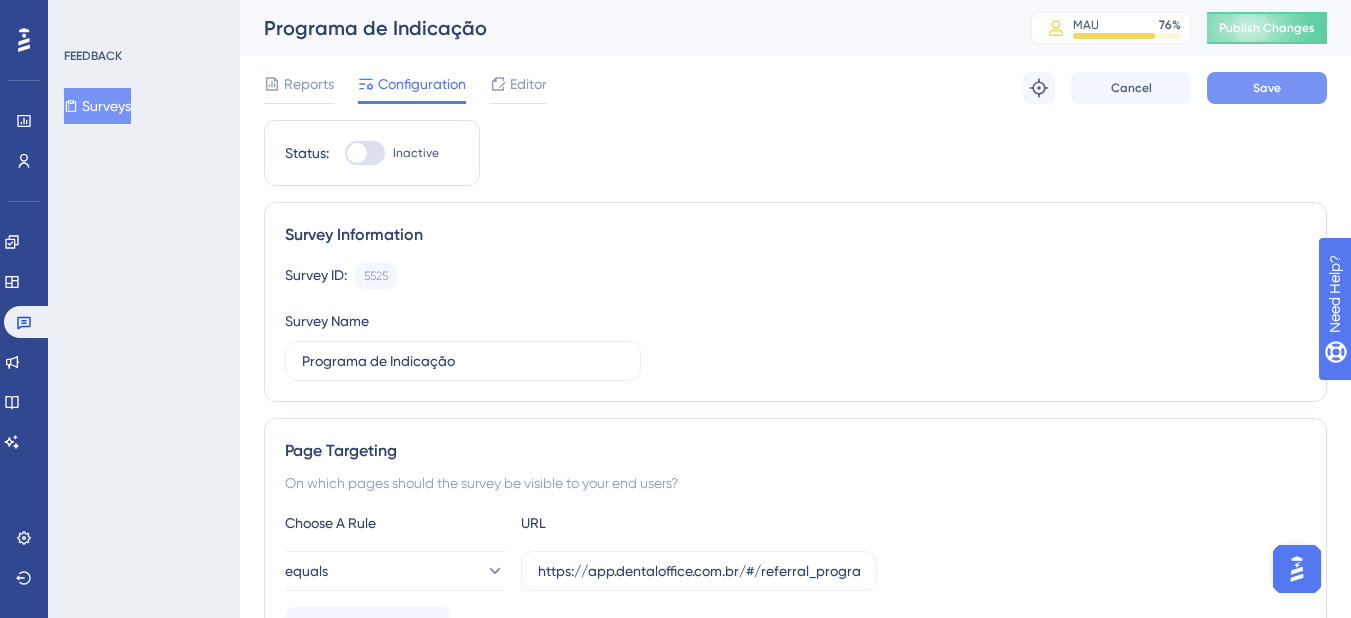 click on "Save" at bounding box center [1267, 88] 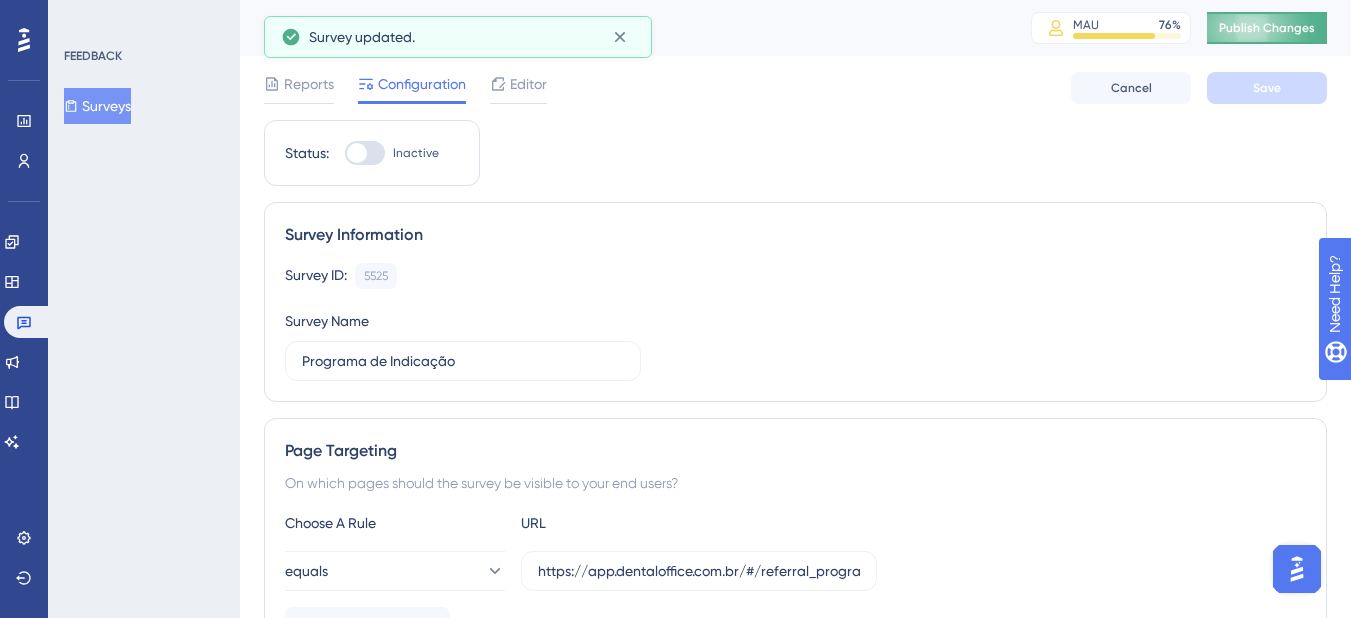 click on "Publish Changes" at bounding box center (1267, 28) 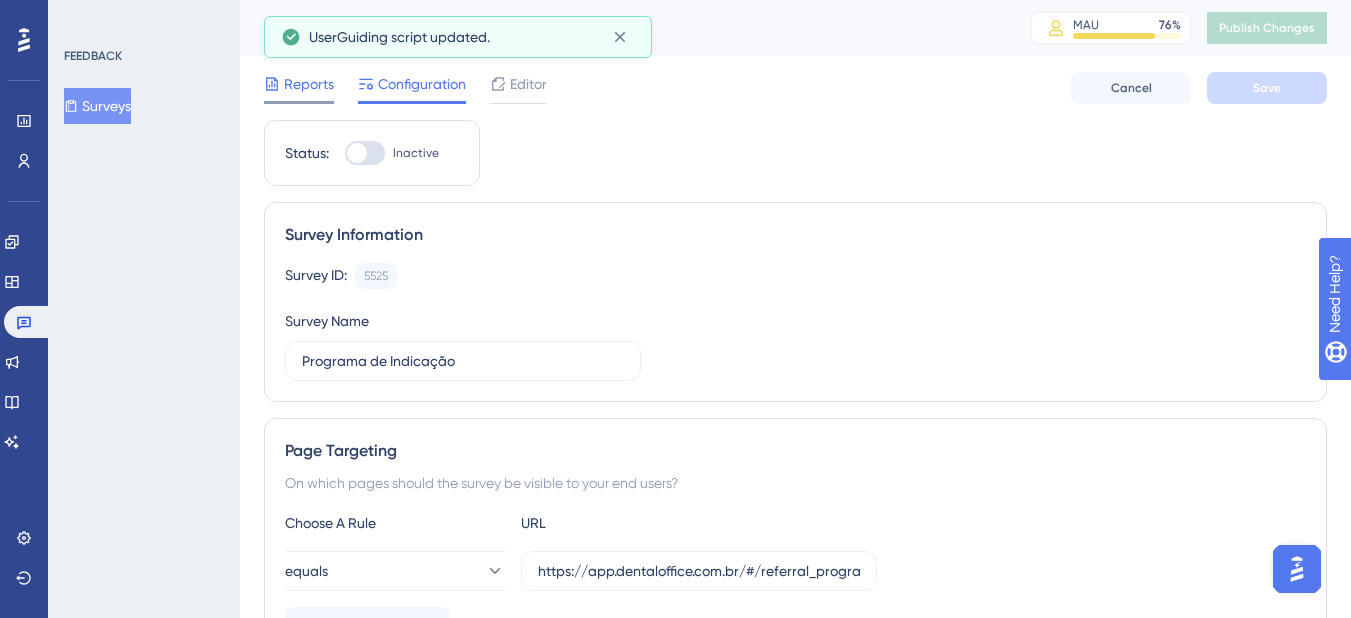 click on "Reports" at bounding box center [299, 88] 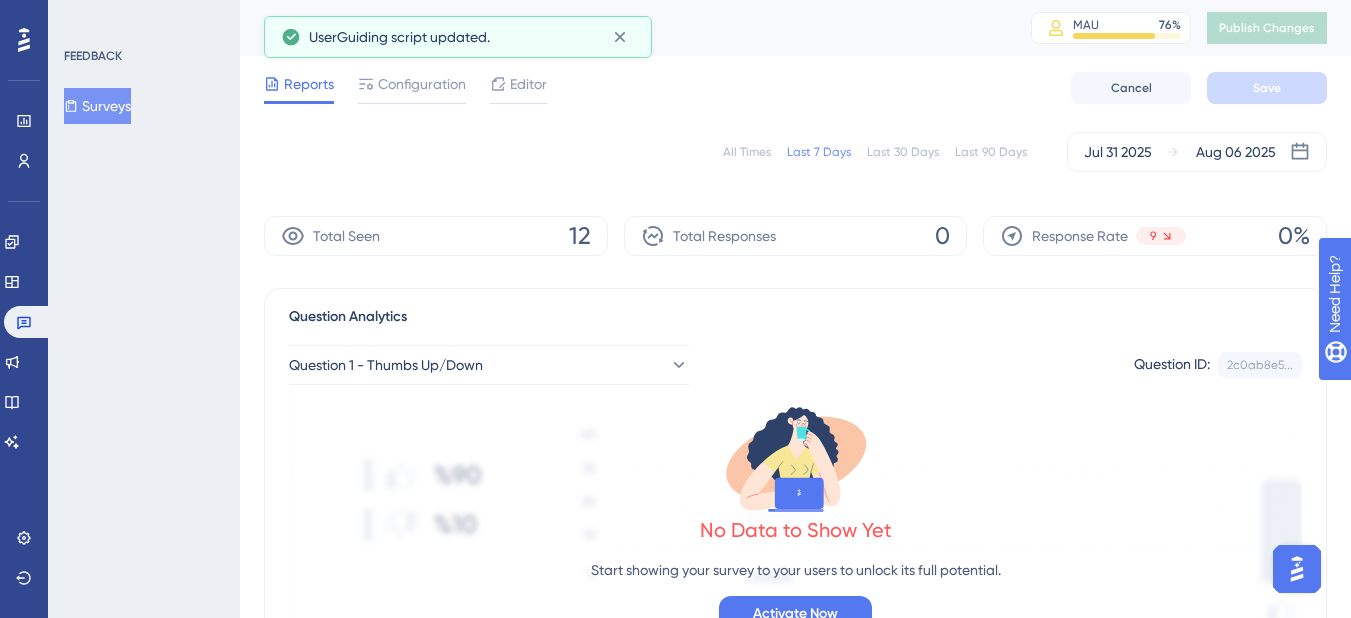 click on "Surveys" at bounding box center [97, 106] 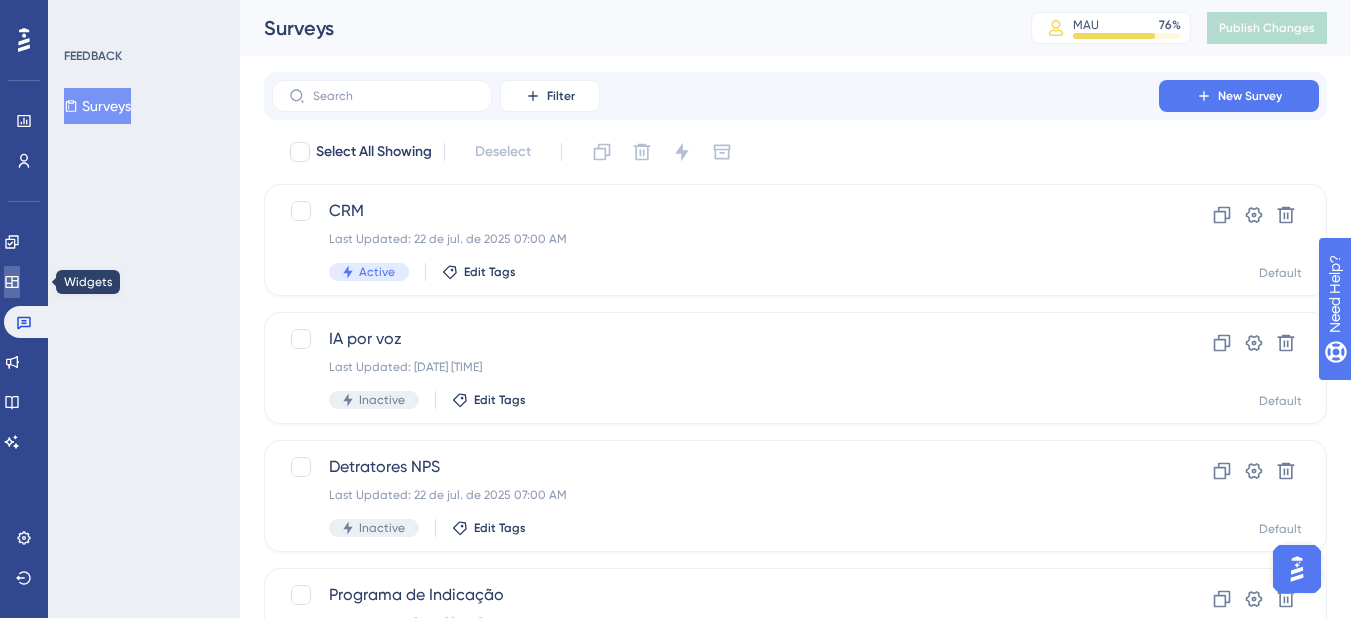click at bounding box center (12, 282) 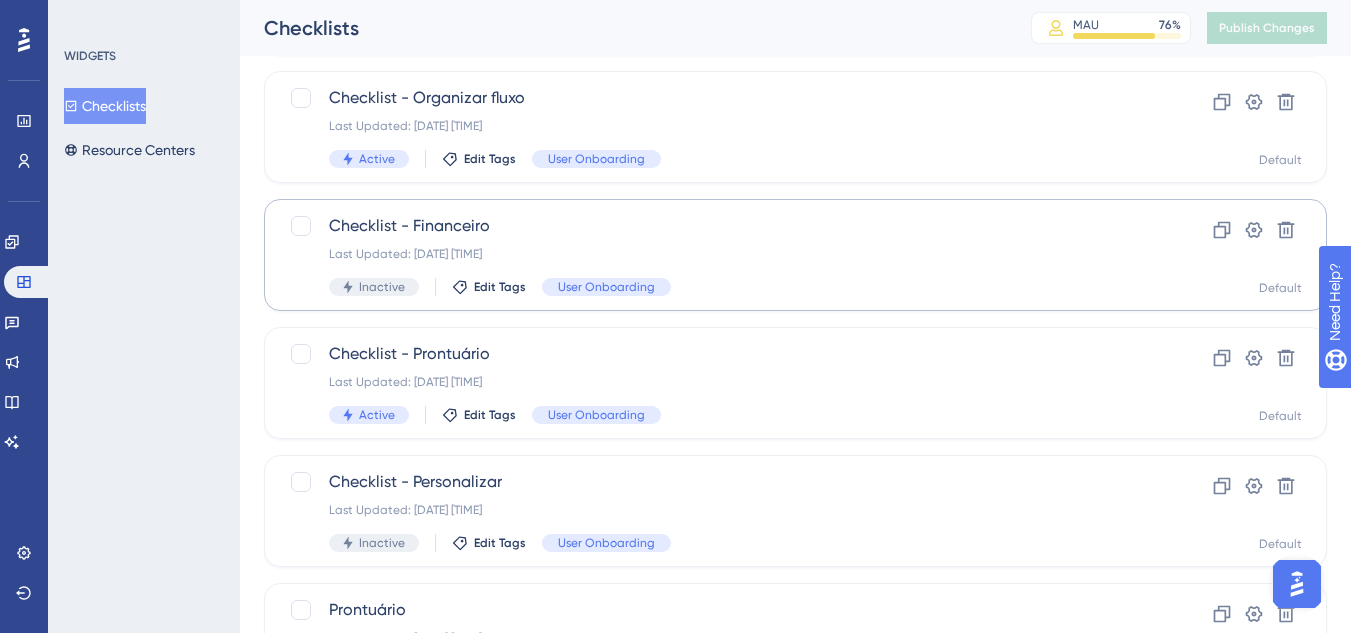 scroll, scrollTop: 500, scrollLeft: 0, axis: vertical 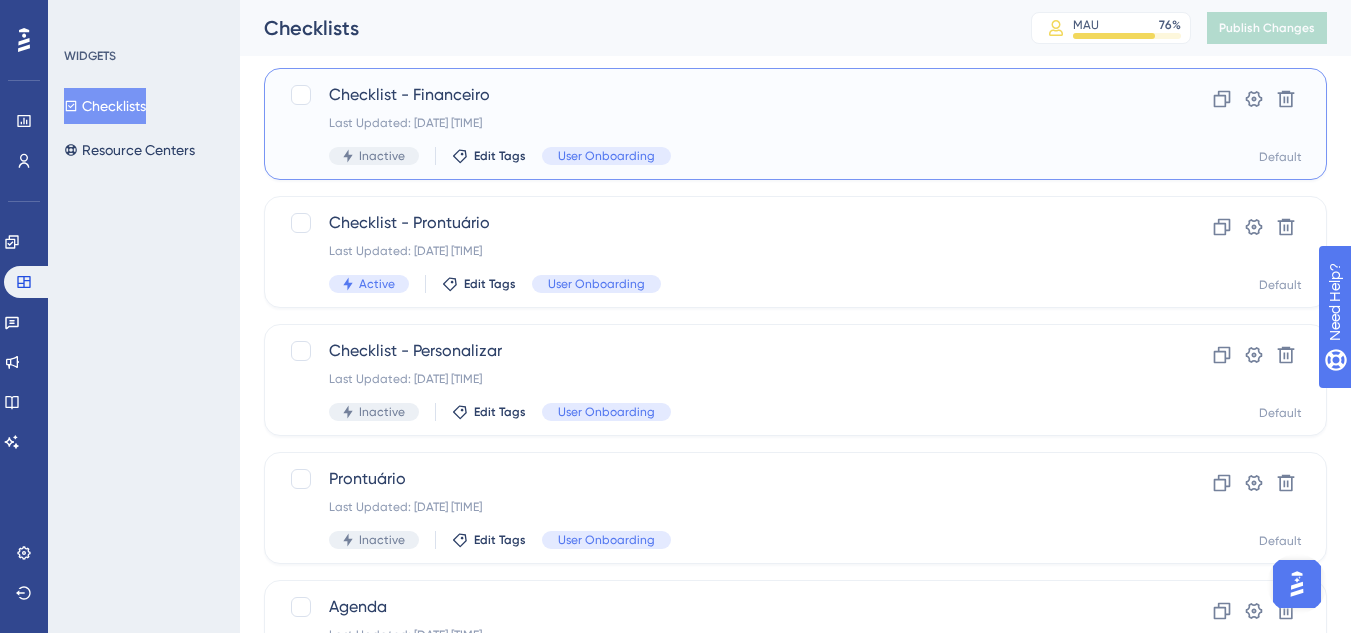 click on "Last Updated: [DATE] [TIME]" at bounding box center (715, 123) 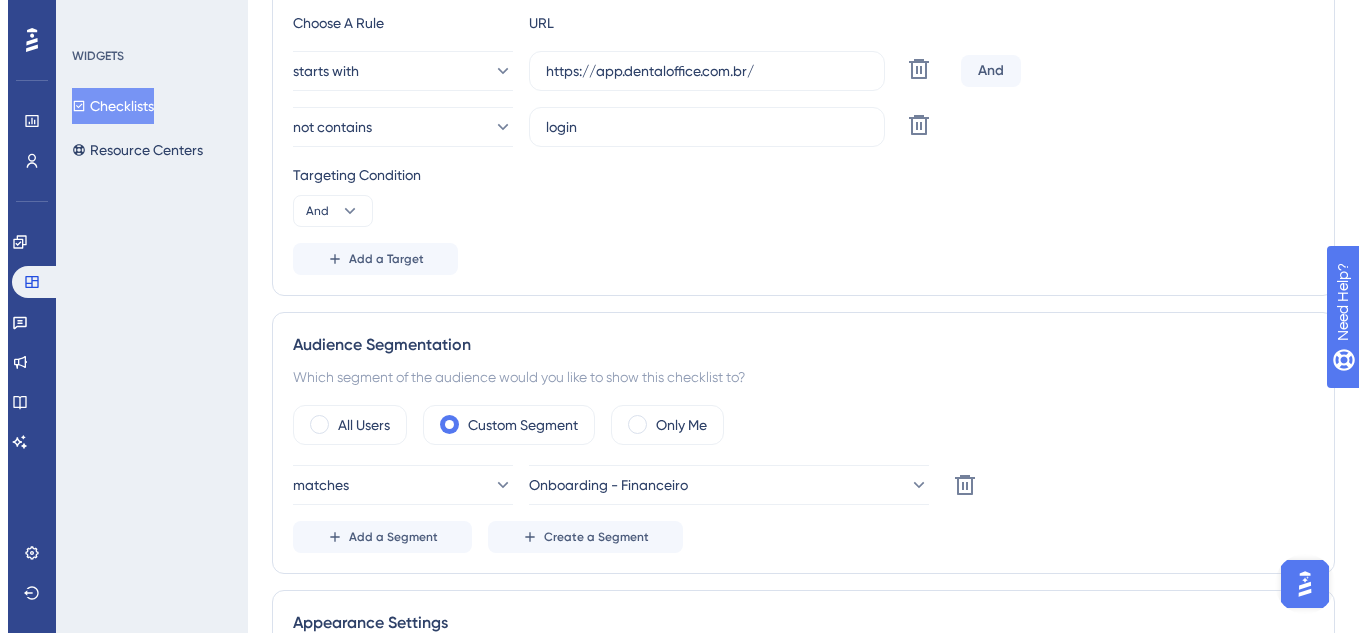 scroll, scrollTop: 0, scrollLeft: 0, axis: both 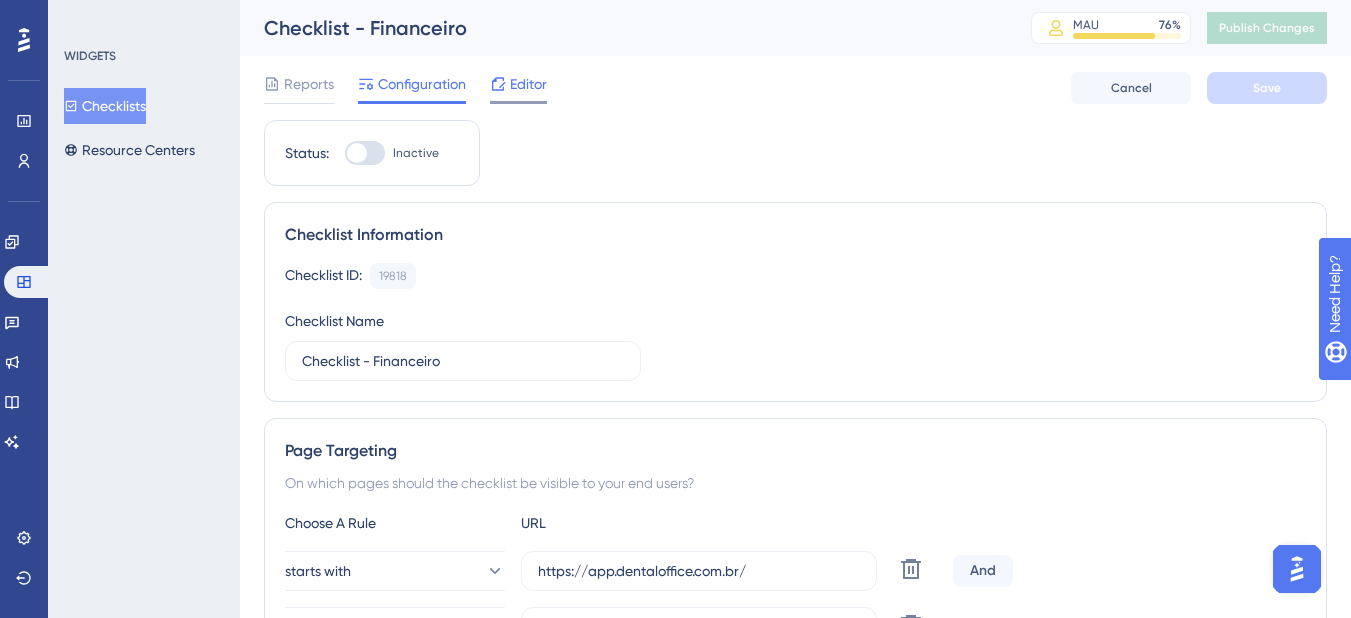 click on "Editor" at bounding box center (518, 88) 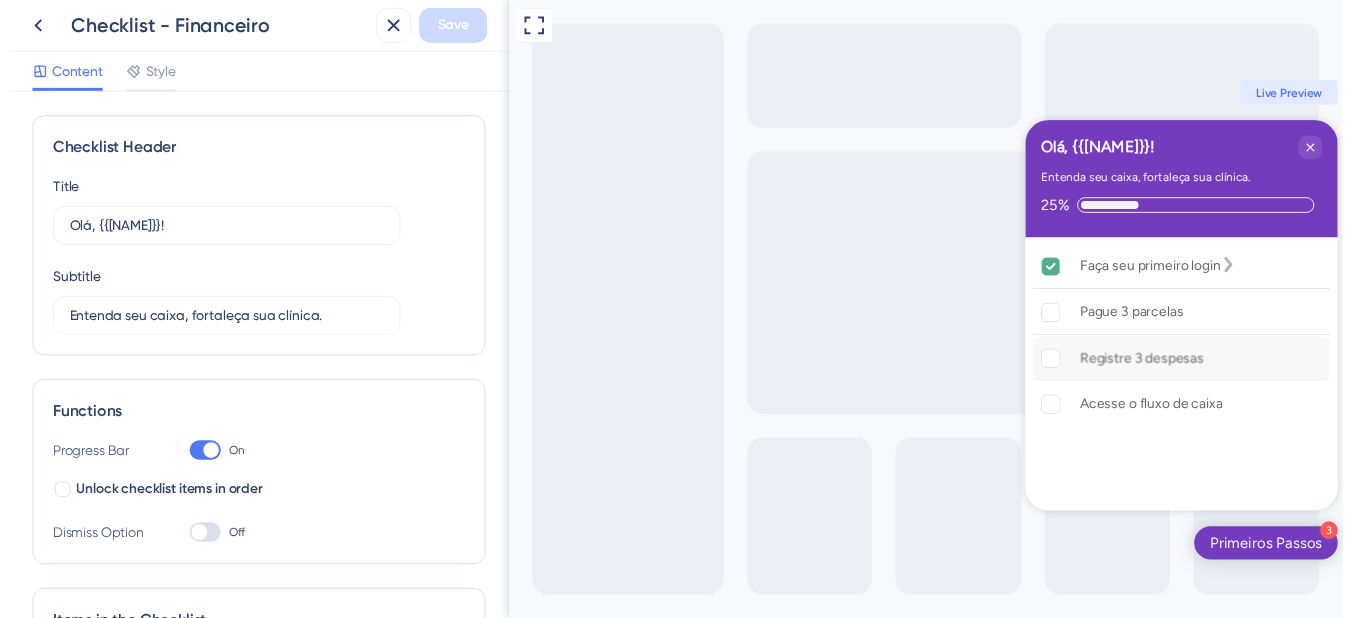 scroll, scrollTop: 0, scrollLeft: 0, axis: both 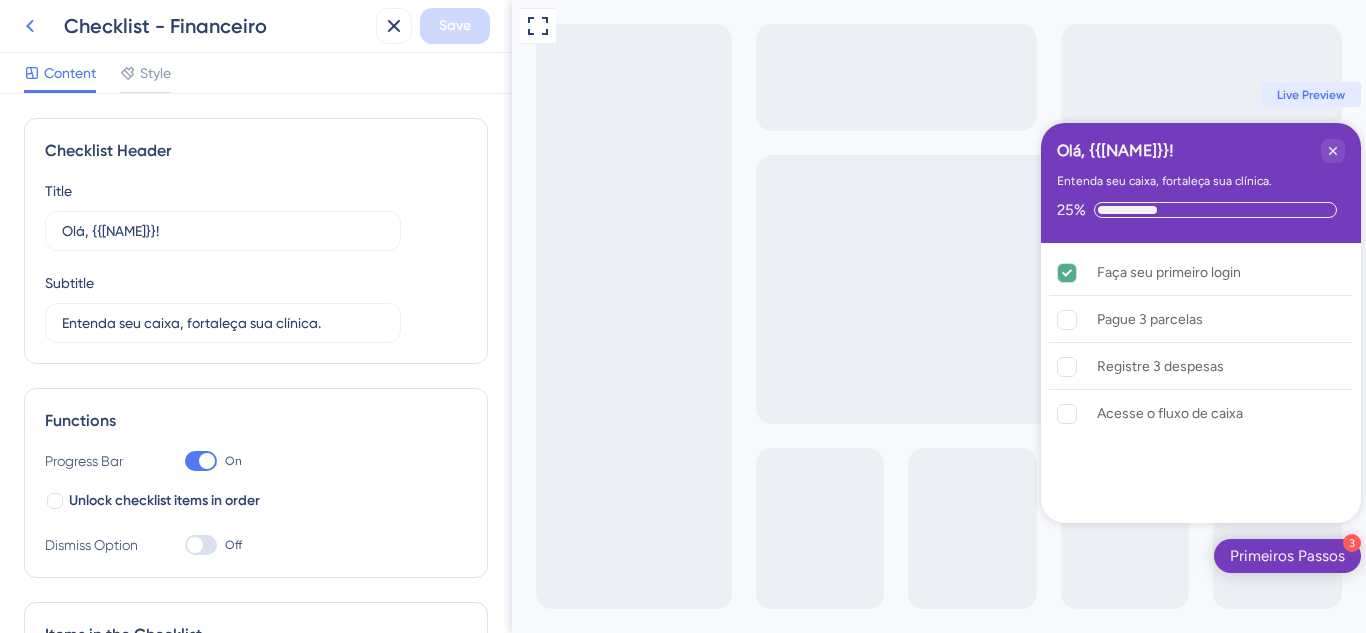 click 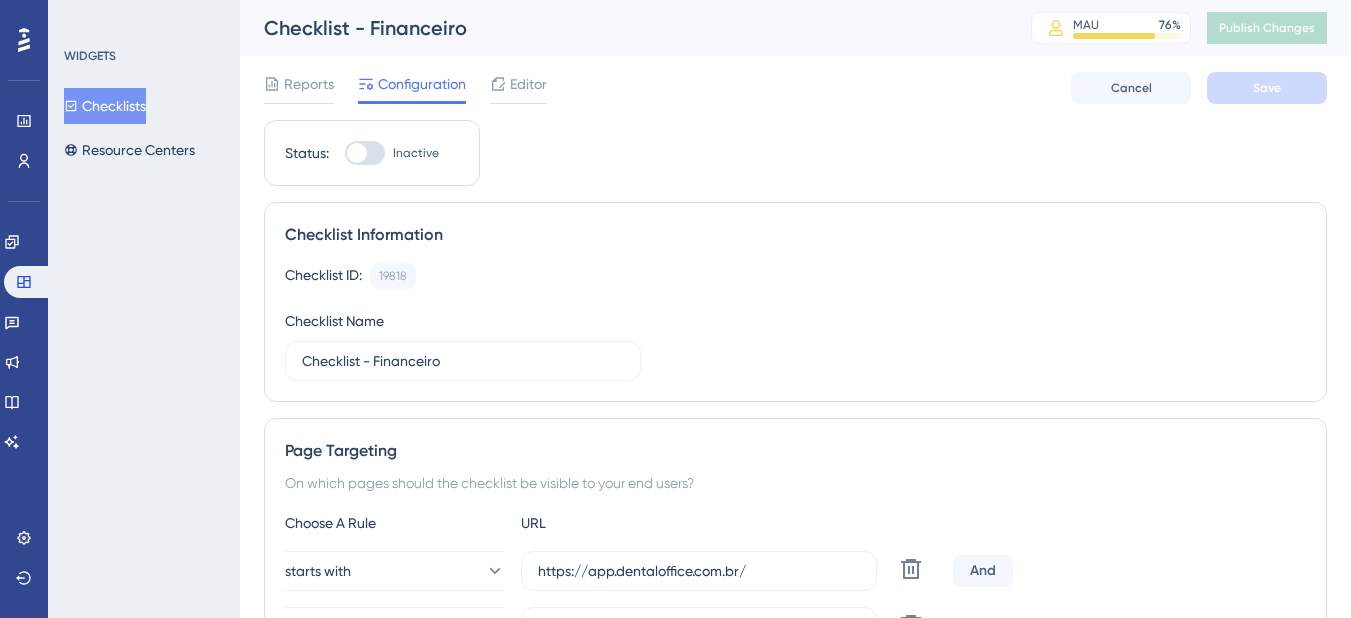scroll, scrollTop: 0, scrollLeft: 0, axis: both 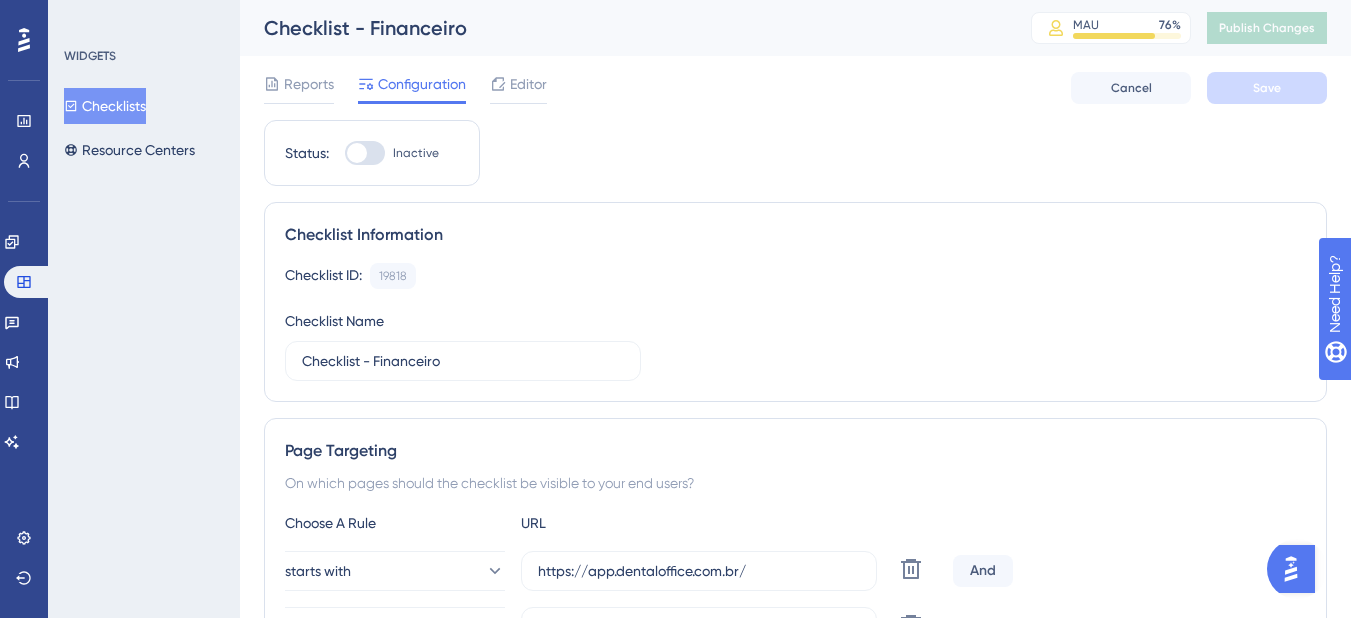 click on "Checklists" at bounding box center [105, 106] 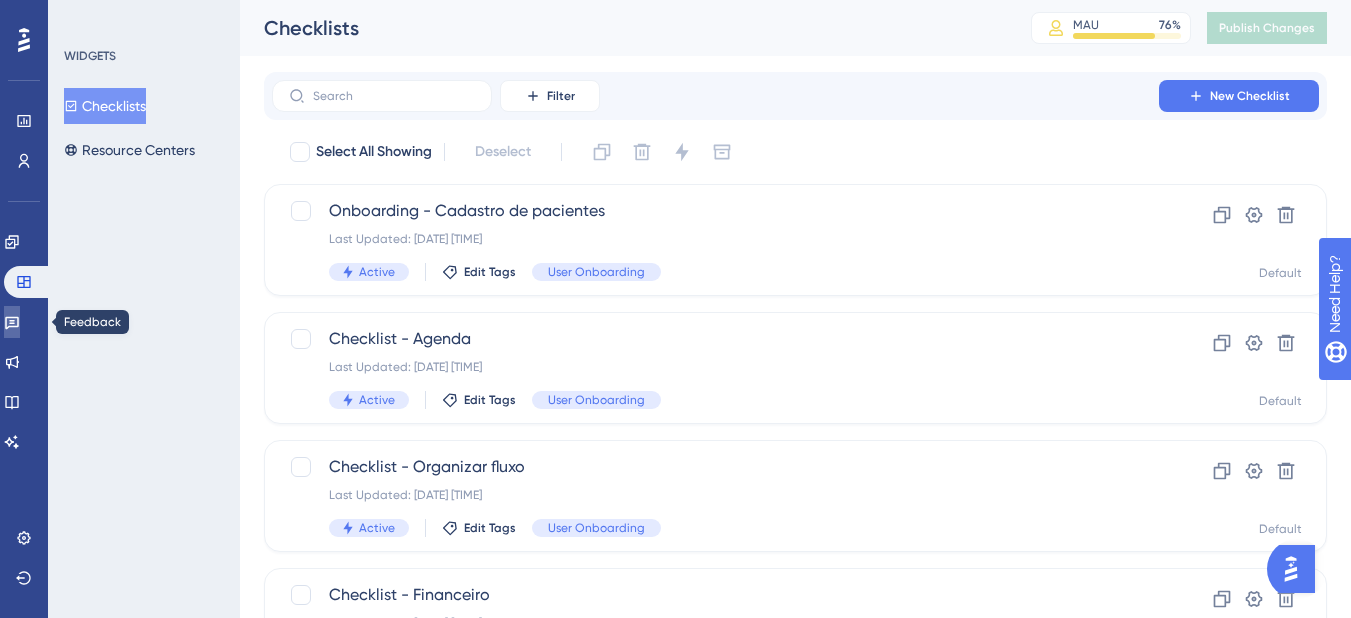 click at bounding box center (12, 322) 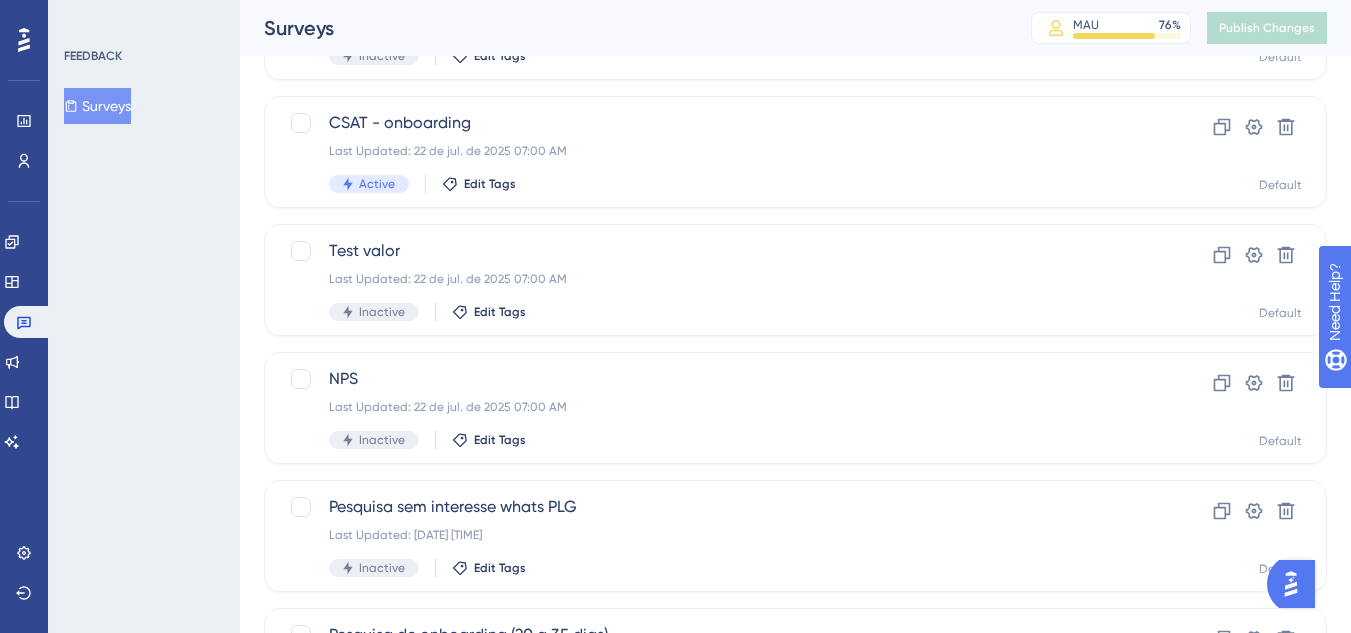 scroll, scrollTop: 879, scrollLeft: 0, axis: vertical 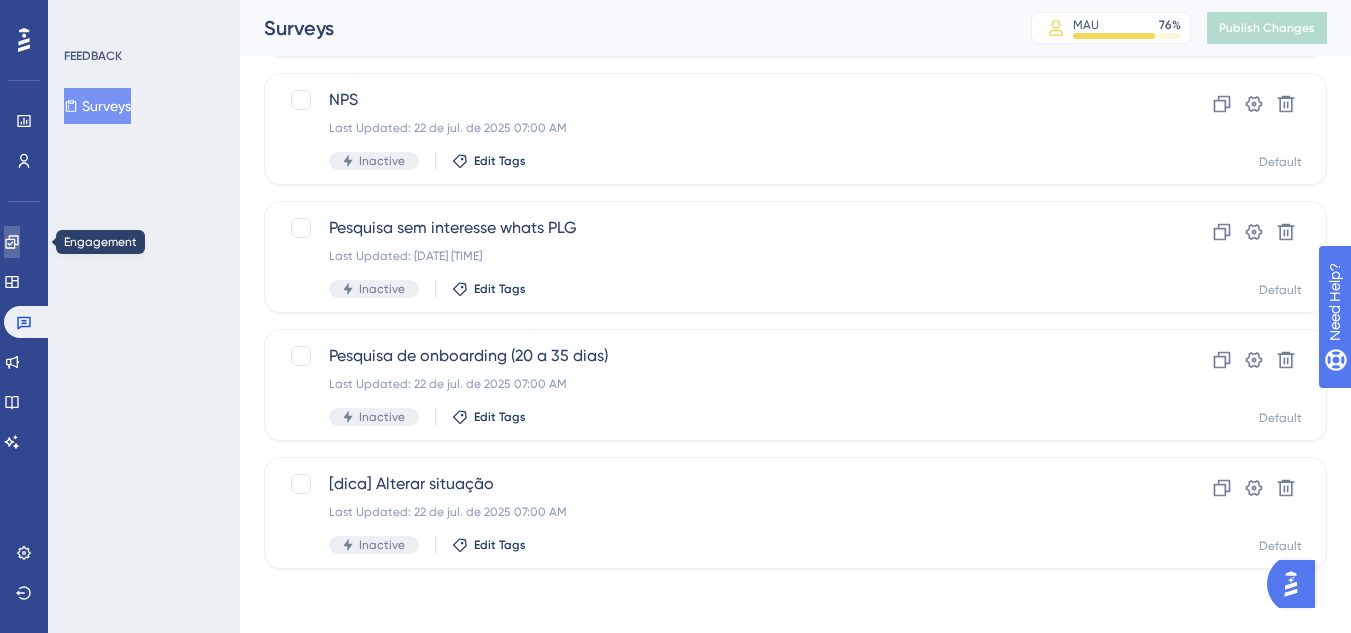 click 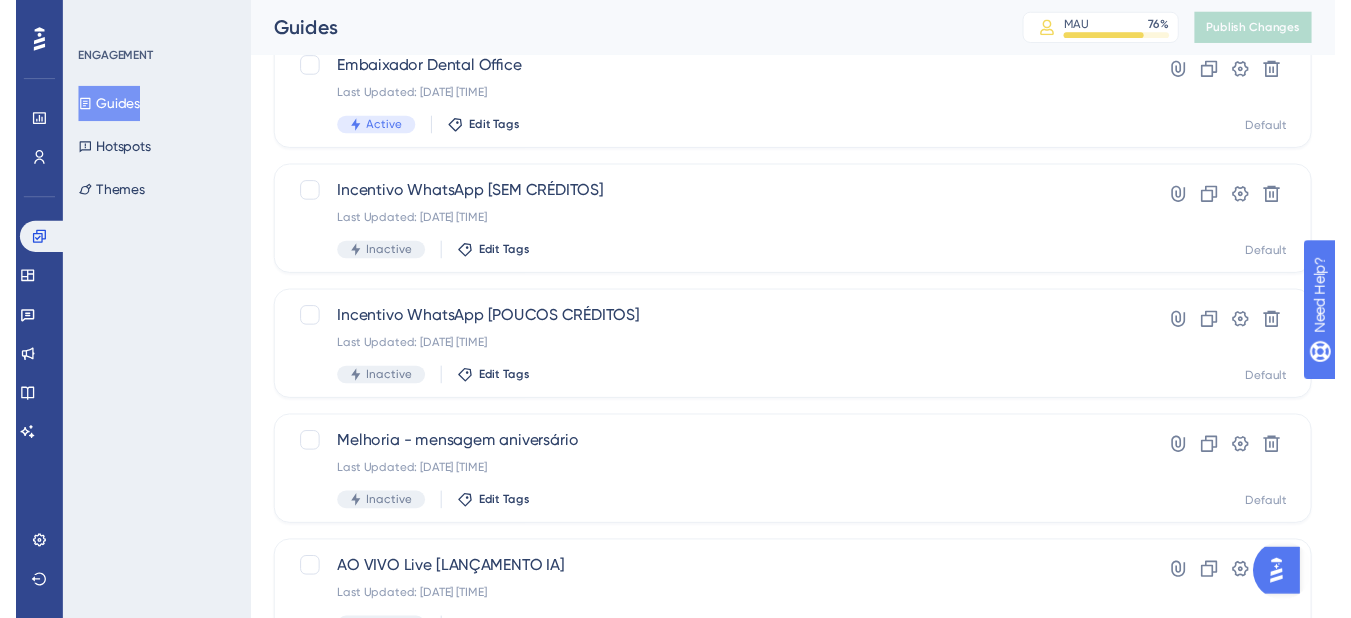 scroll, scrollTop: 0, scrollLeft: 0, axis: both 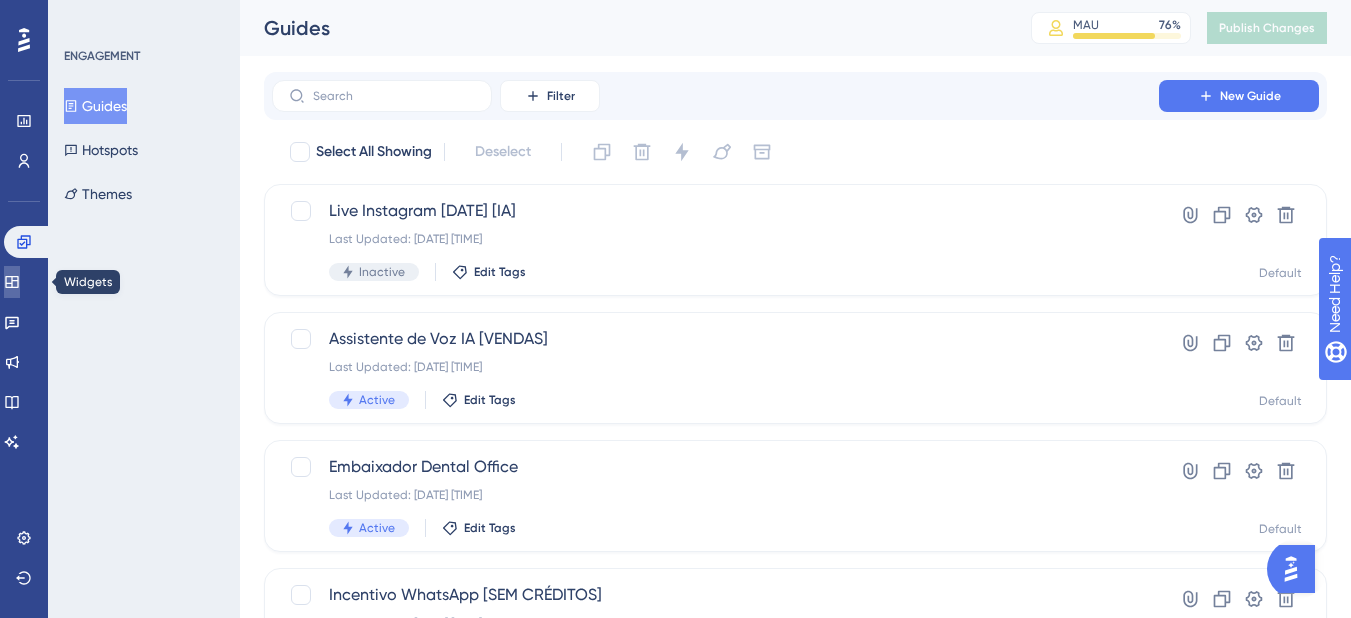 click at bounding box center [12, 282] 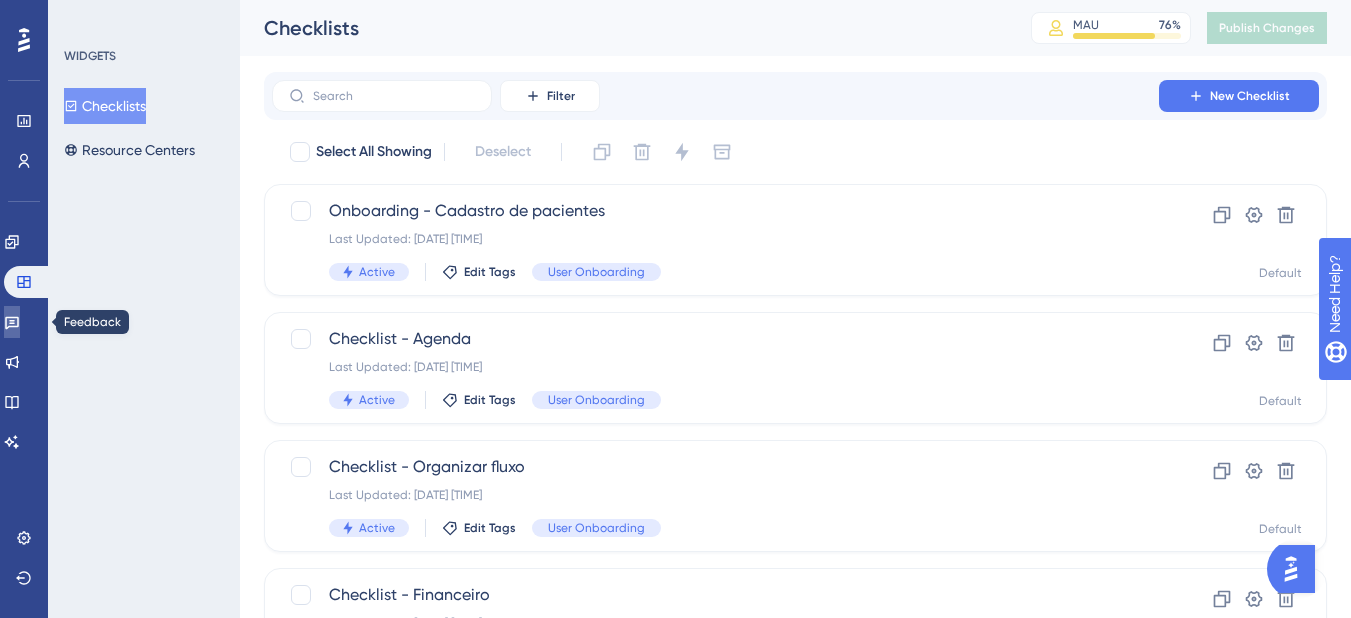 click at bounding box center [12, 322] 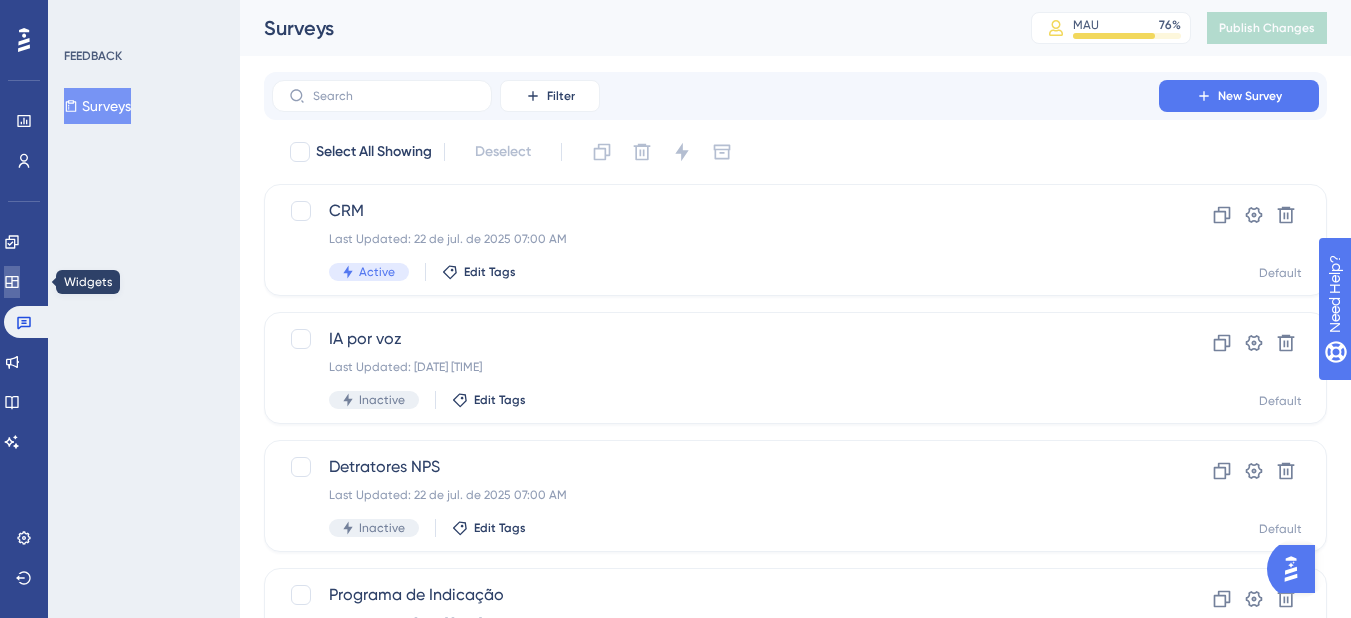 click 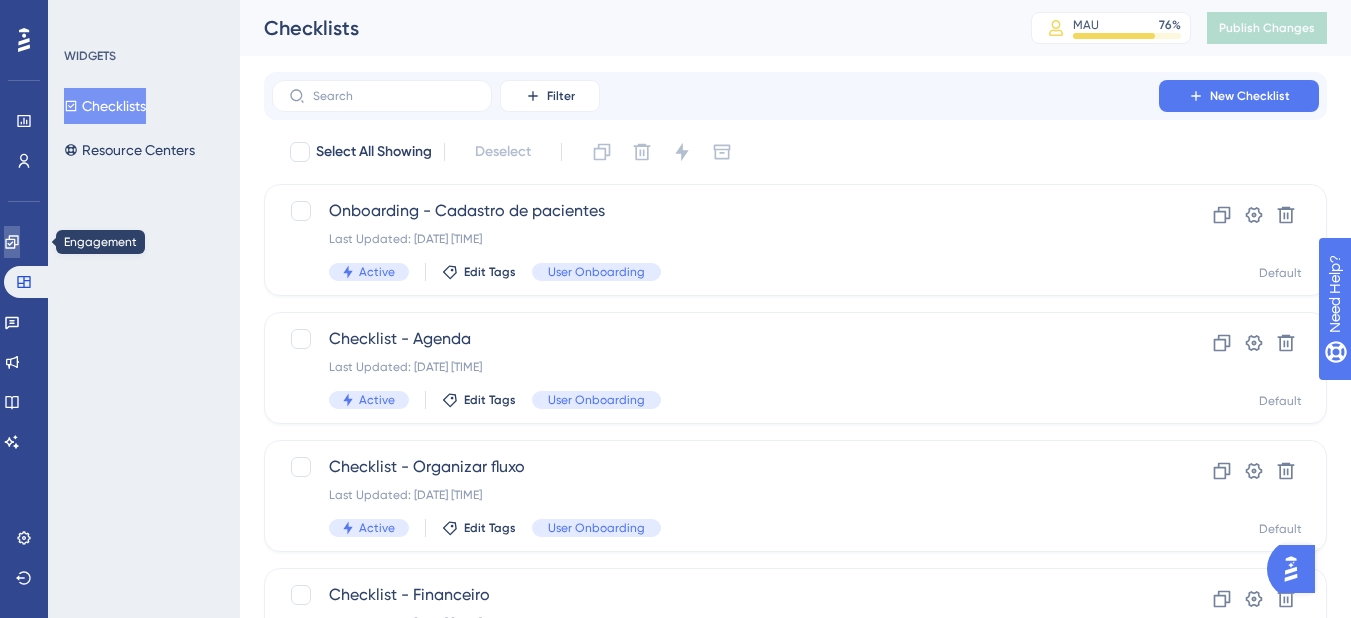 click at bounding box center [12, 242] 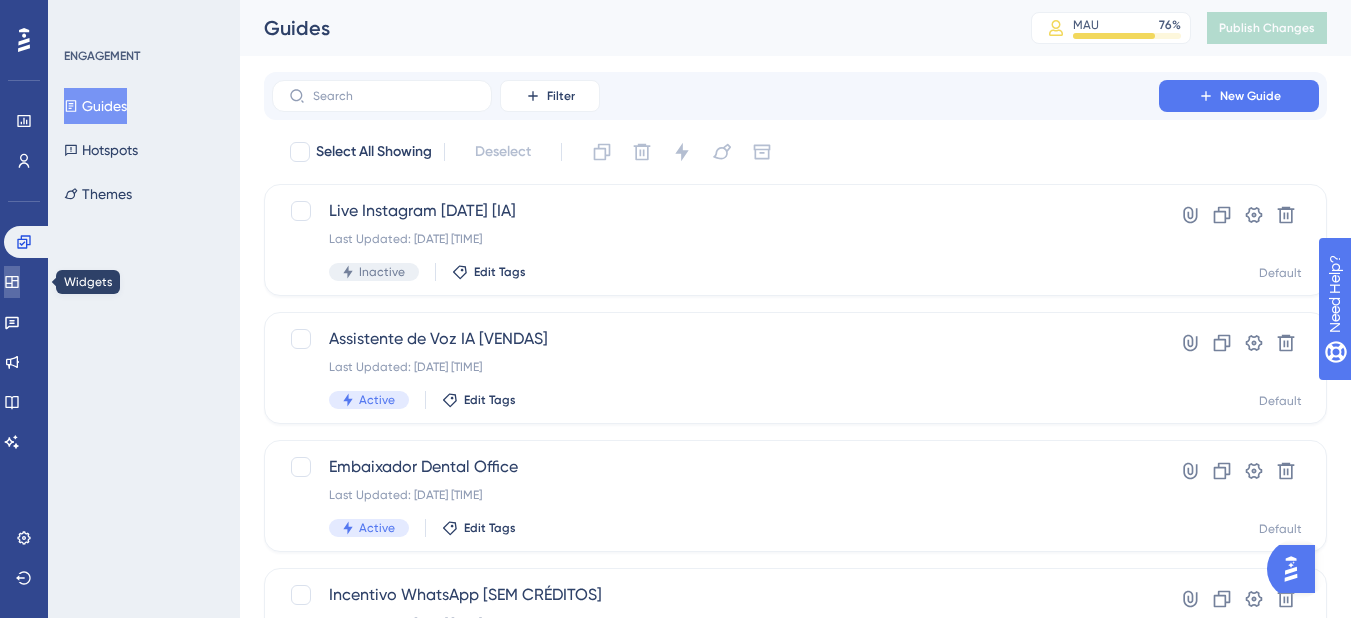 click at bounding box center [12, 282] 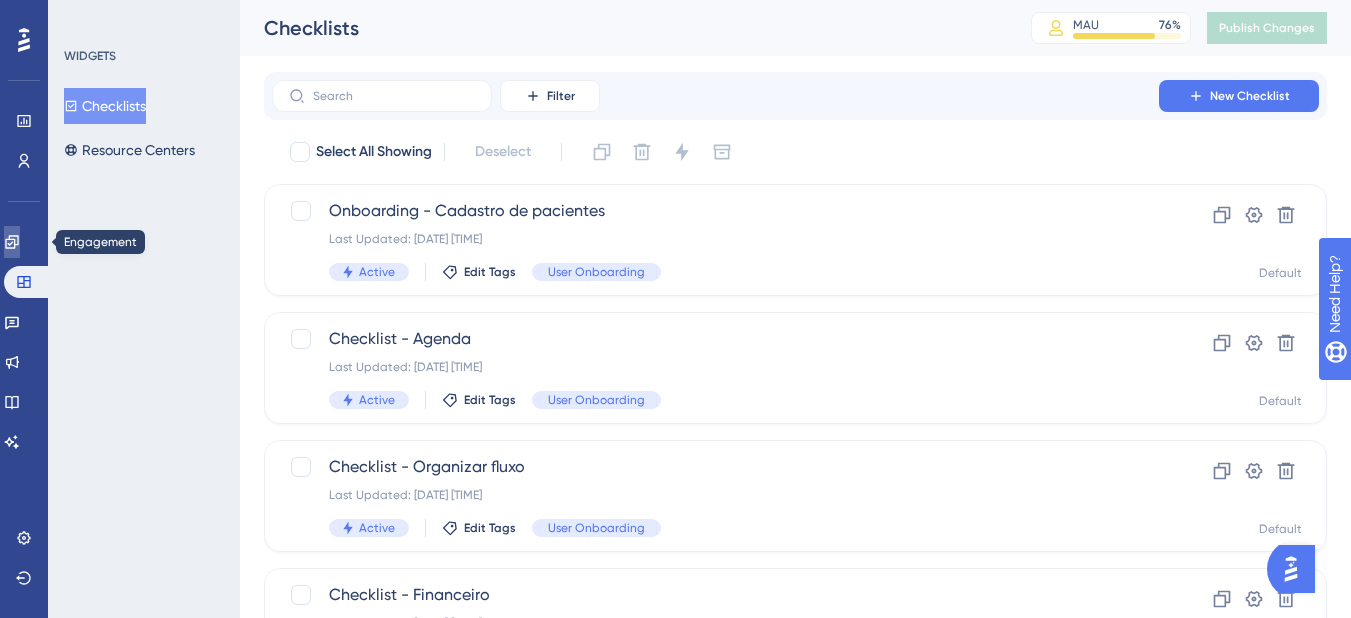 click at bounding box center [12, 242] 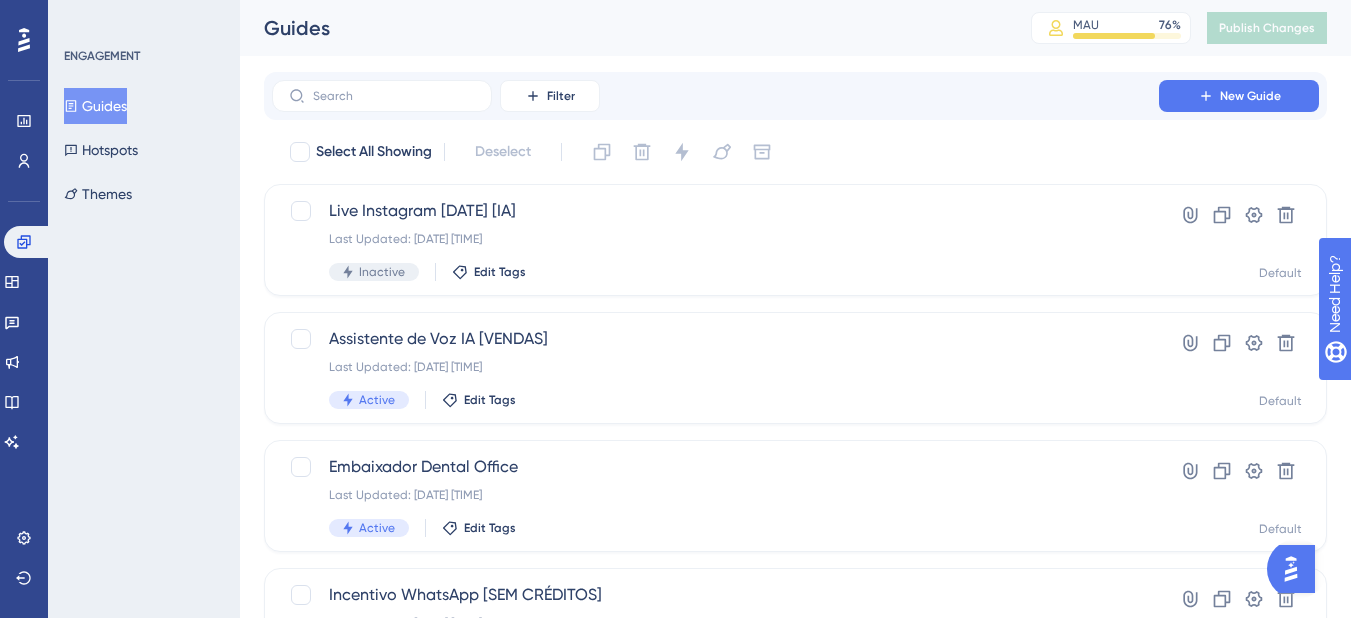 click on "Guides" at bounding box center (95, 106) 